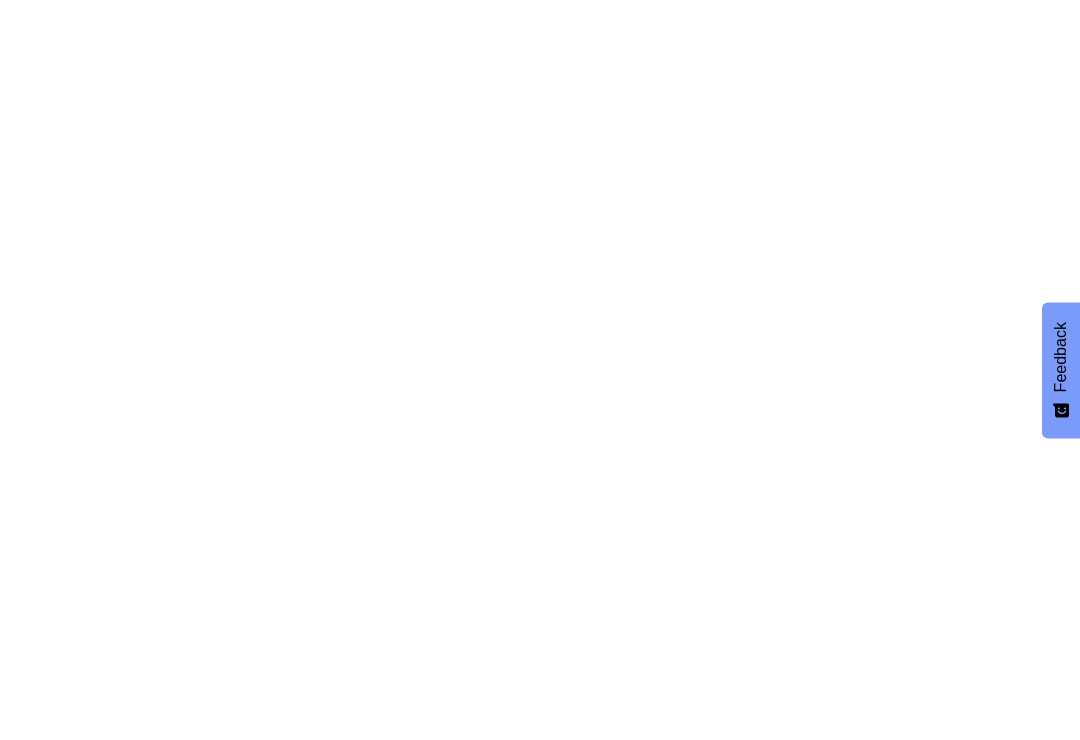 scroll, scrollTop: 0, scrollLeft: 0, axis: both 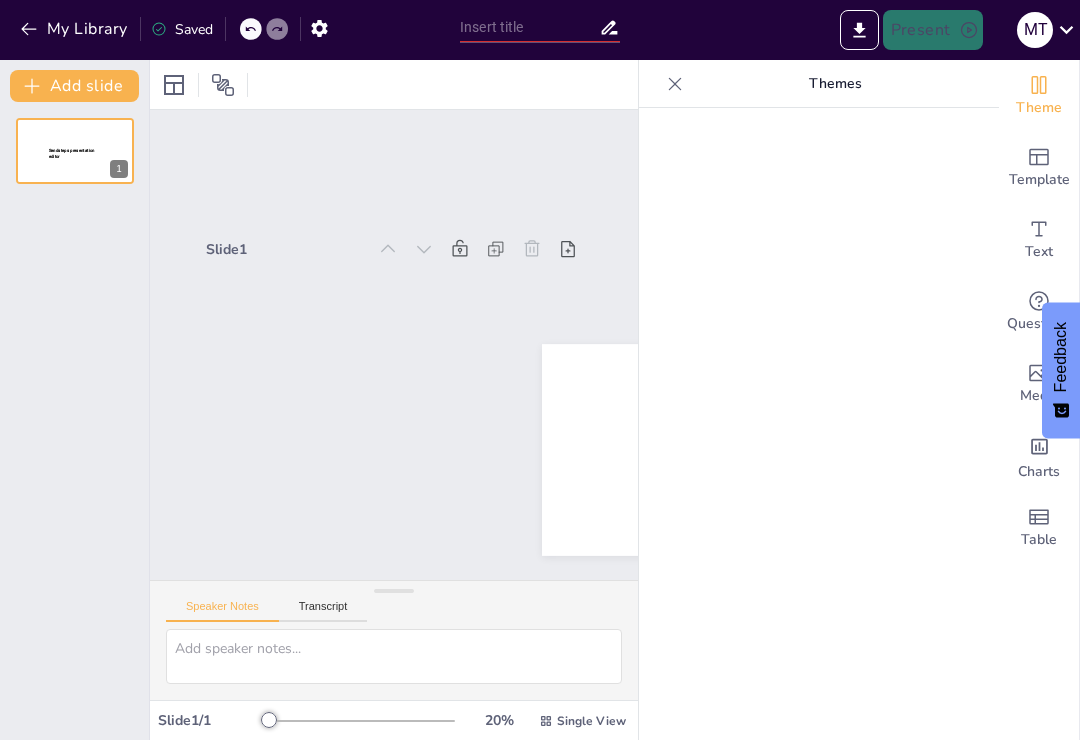 type on "New Sendsteps" 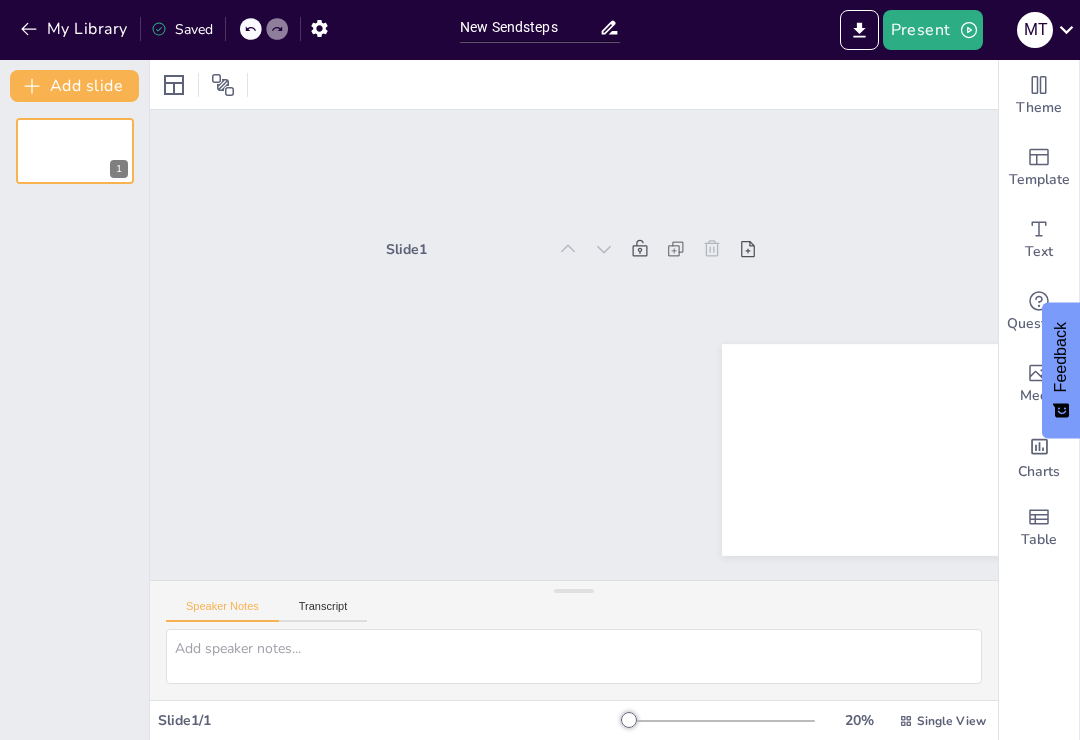 scroll, scrollTop: 0, scrollLeft: 0, axis: both 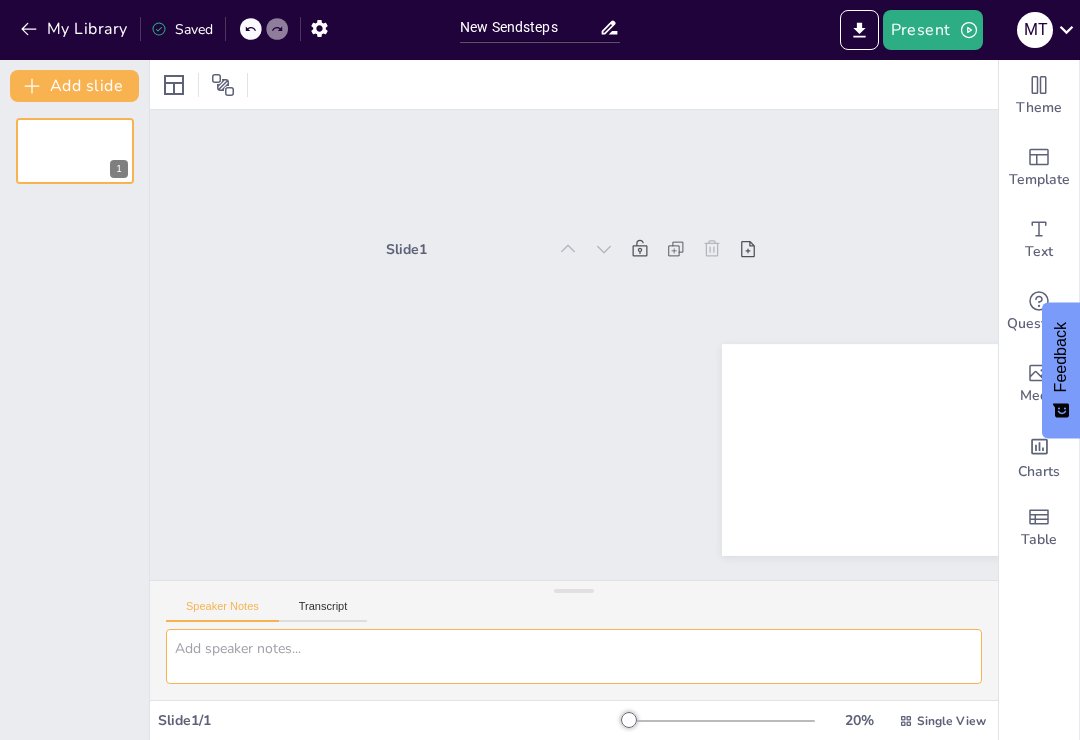 click at bounding box center (574, 656) 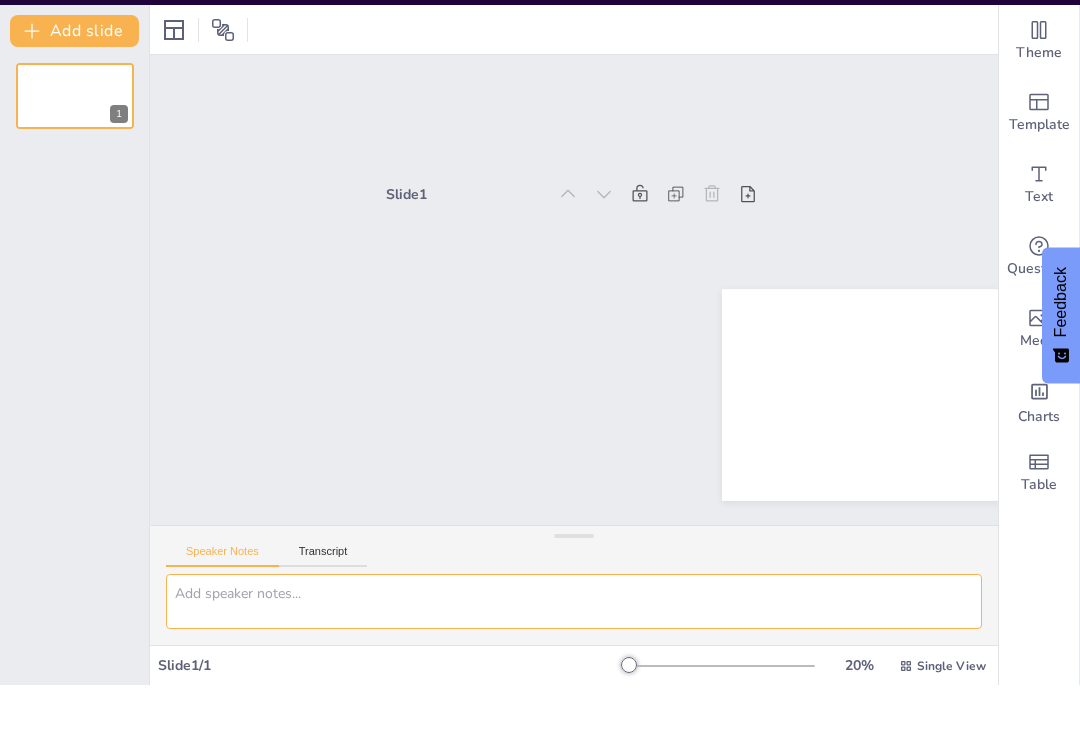 type on "G" 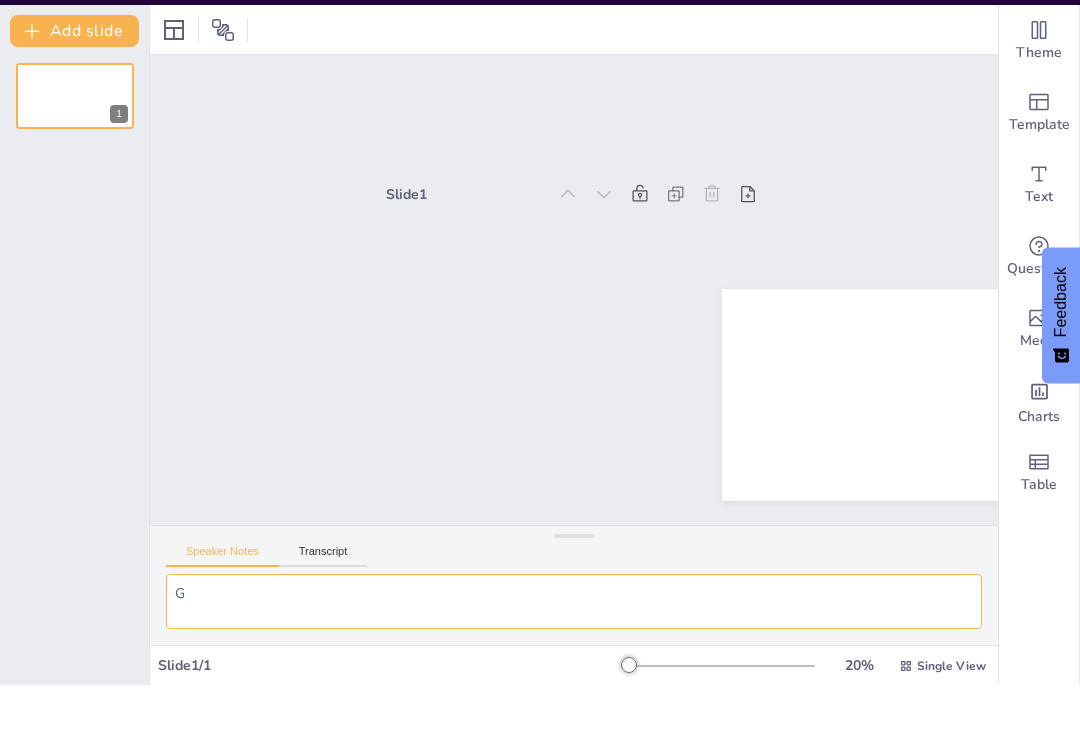type 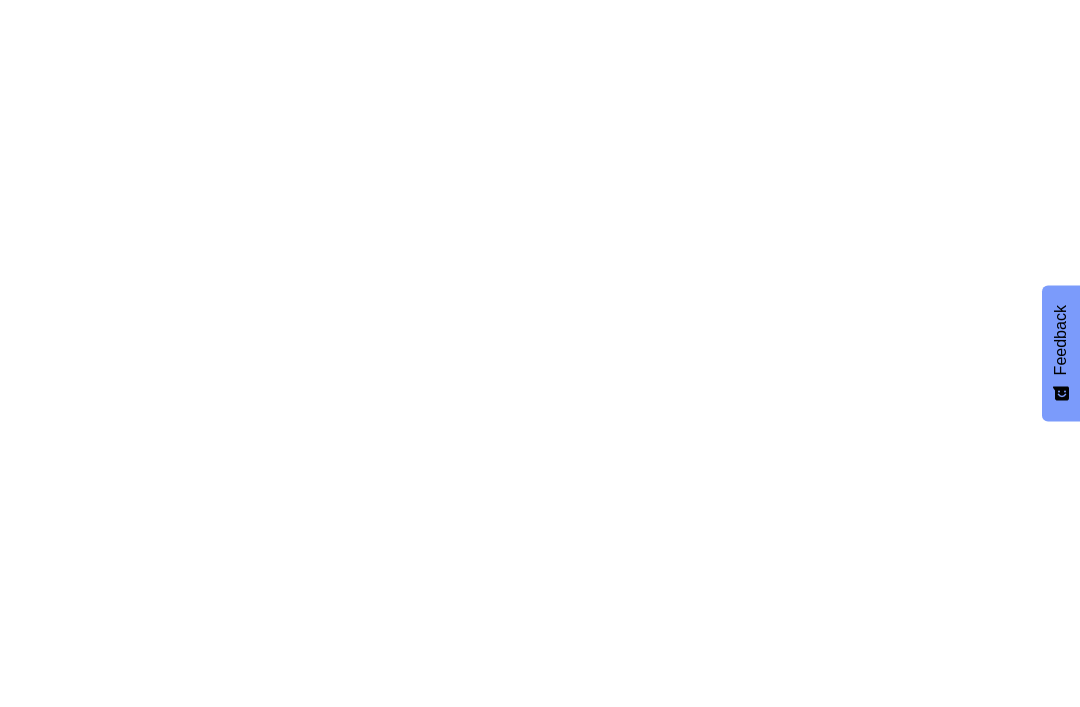 scroll, scrollTop: 0, scrollLeft: 0, axis: both 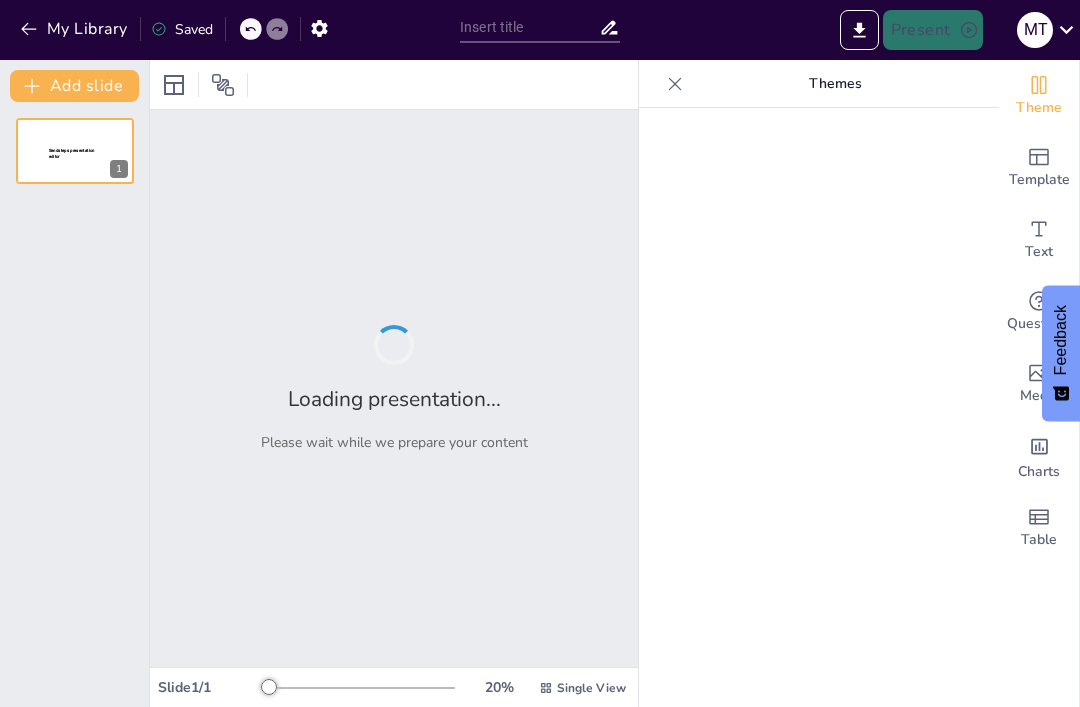 type on "Dopamine seine Eigenschaften und was es besonders macht" 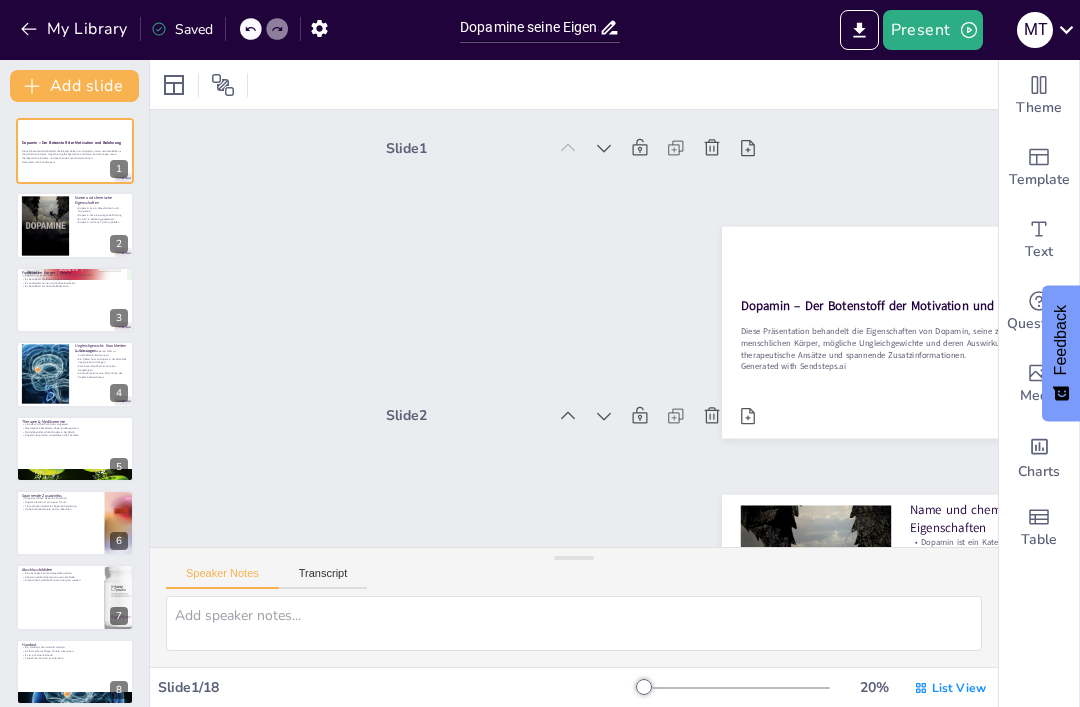 checkbox on "true" 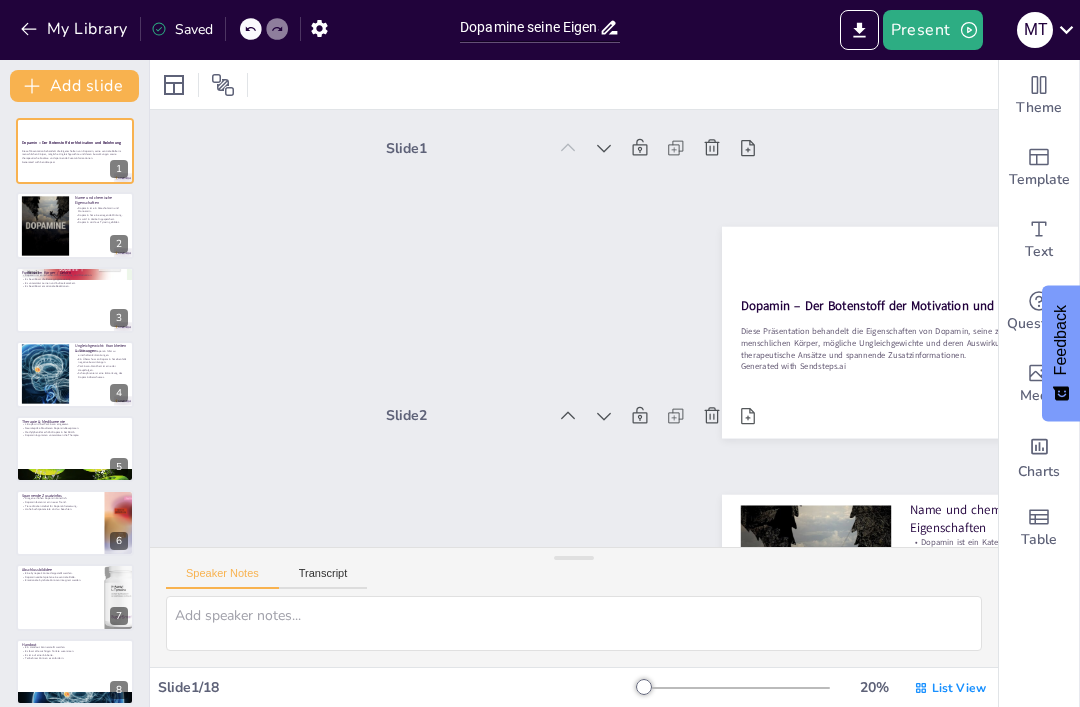 checkbox on "true" 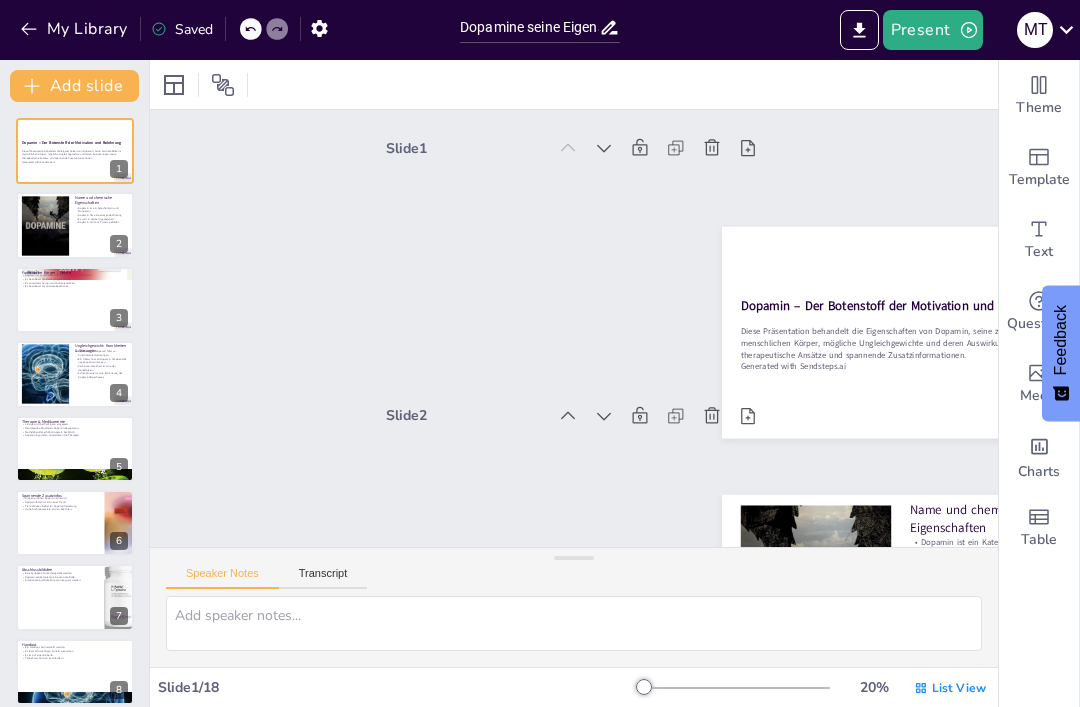 click at bounding box center [46, 226] 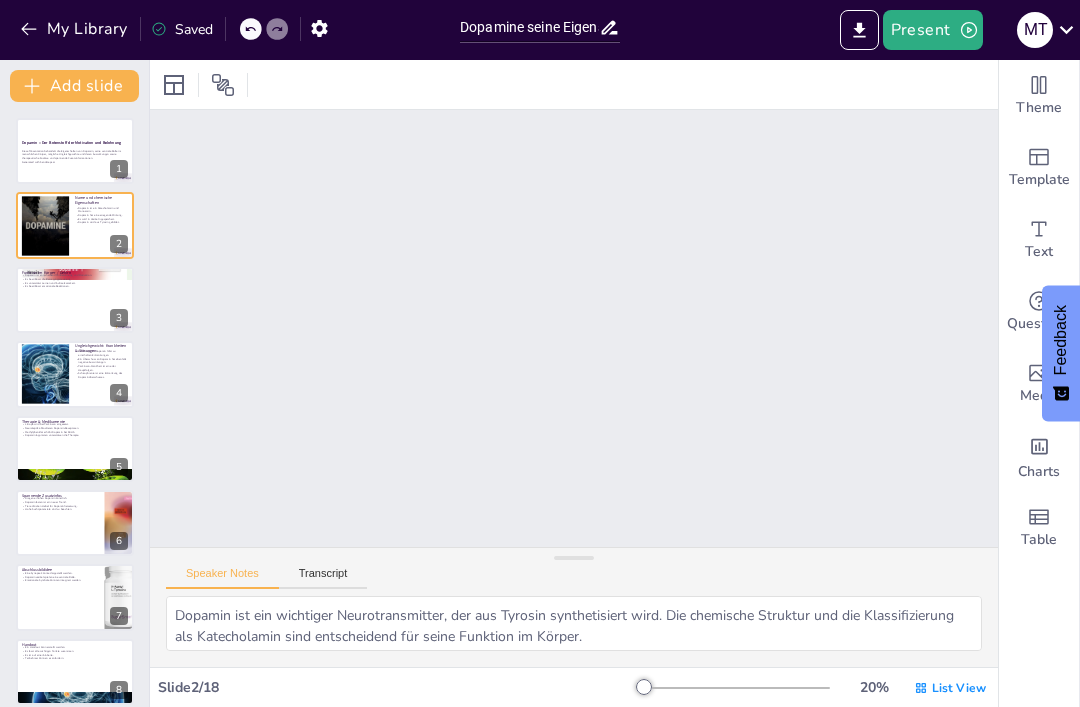 scroll, scrollTop: 271, scrollLeft: 0, axis: vertical 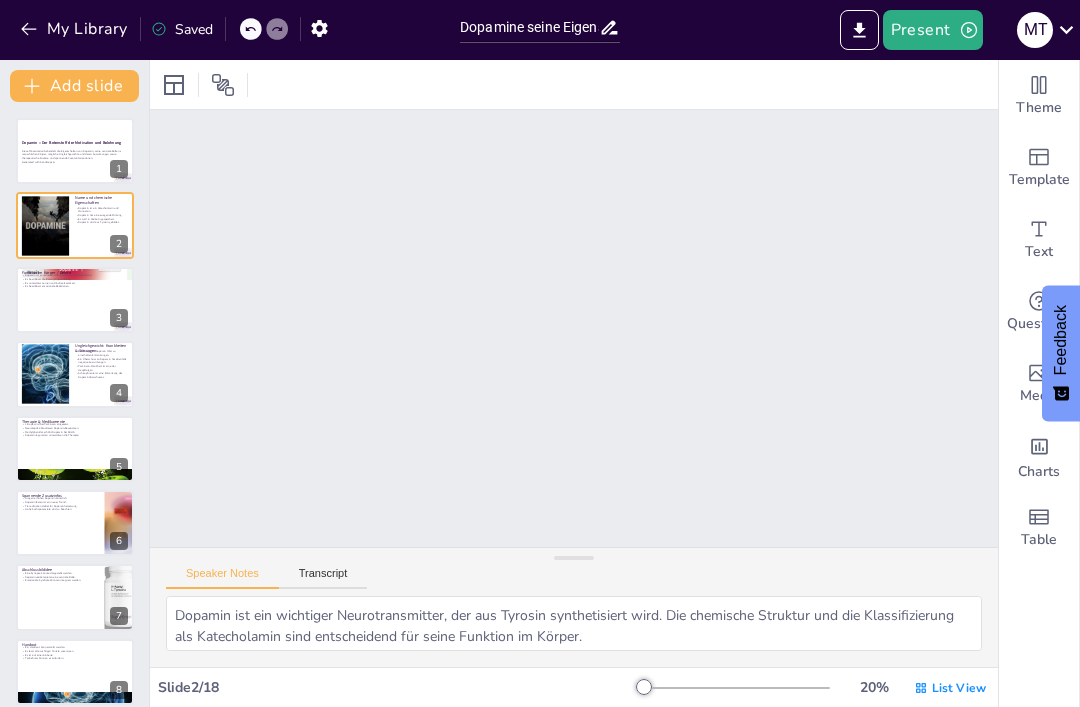 checkbox on "true" 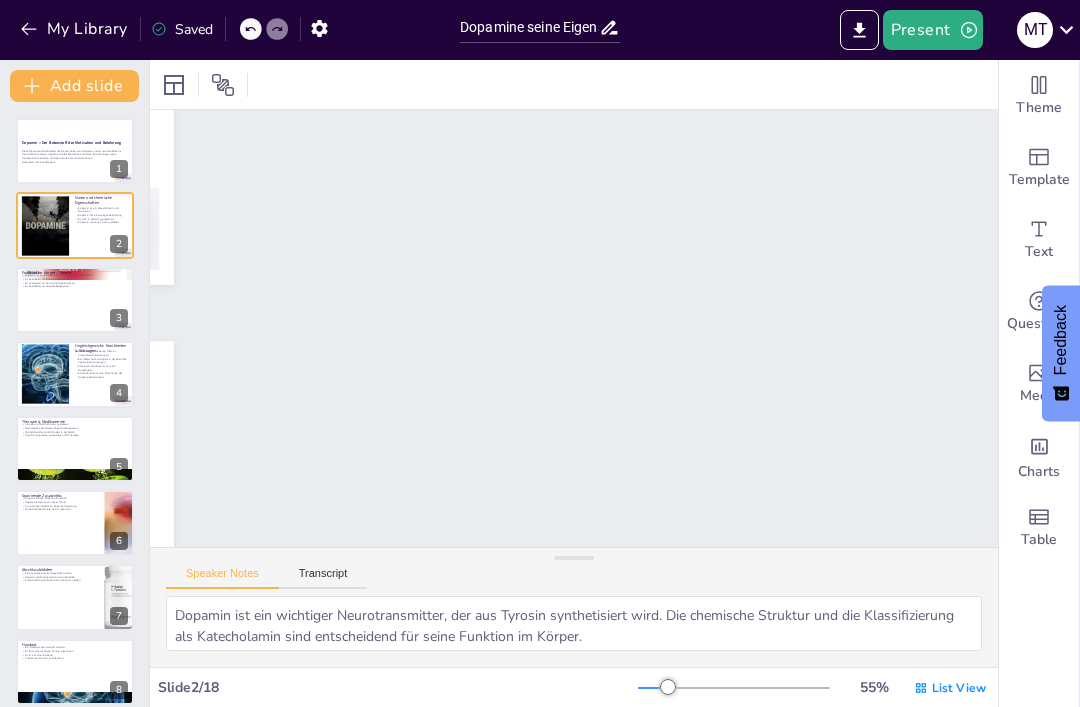 click at bounding box center (46, 226) 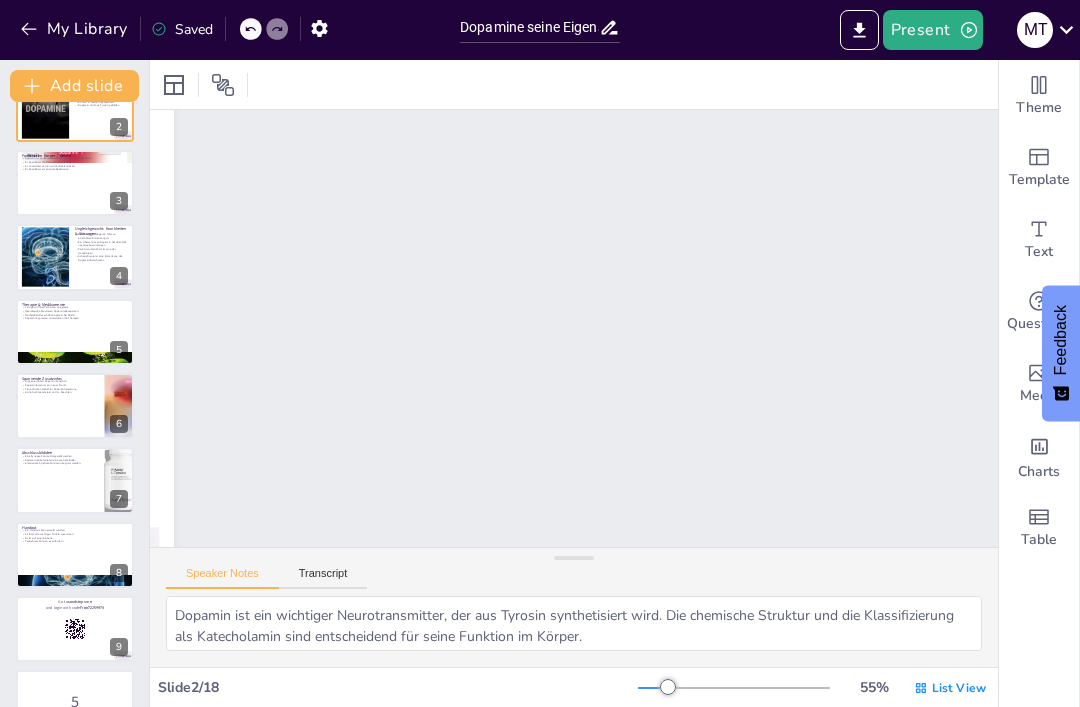 scroll, scrollTop: 131, scrollLeft: 0, axis: vertical 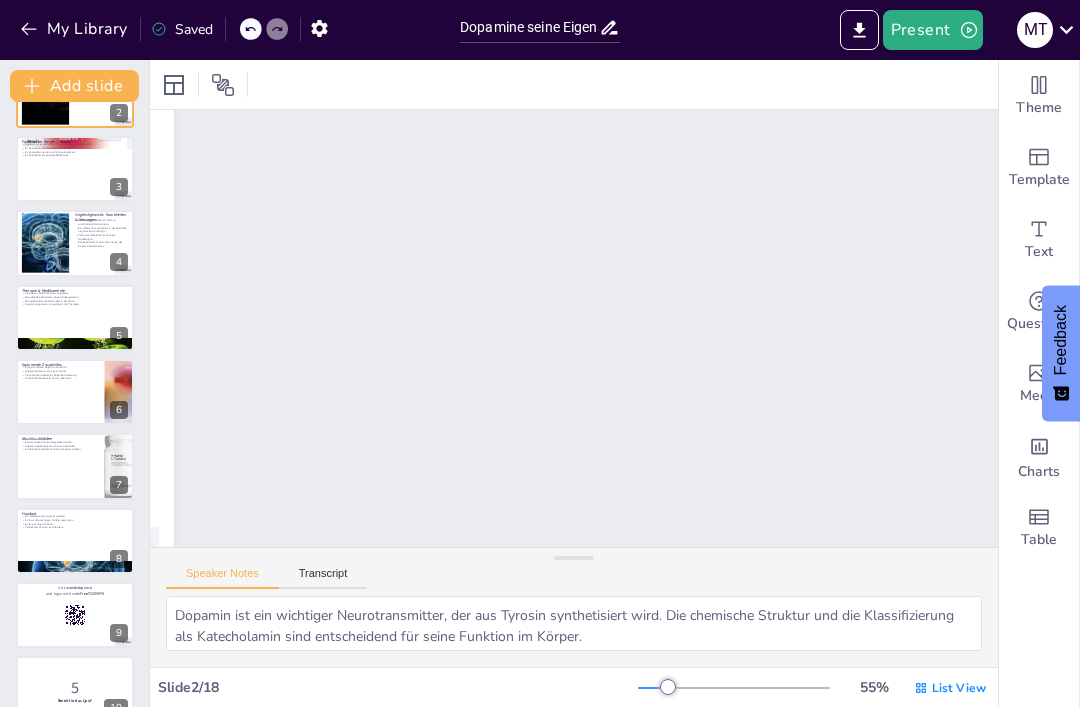click at bounding box center (46, 243) 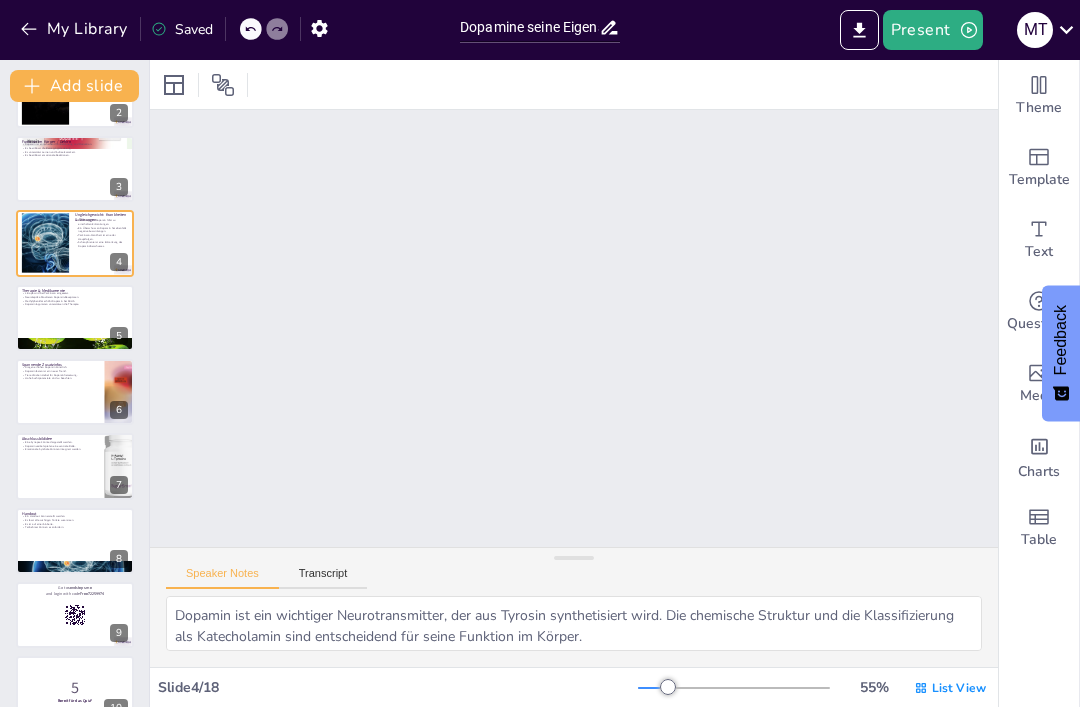 type on "Ein Dopaminmangel ist mit schweren Erkrankungen wie Parkinson und Depression verbunden, die die Lebensqualität erheblich beeinträchtigen können.
Ein Überschuss an Dopamin kann zu psychischen Störungen wie Schizophrenie und Suchtverhalten führen, was die Notwendigkeit einer Balance im Neurotransmittersystem unterstreicht.
Die Parkinson-Krankheit ist eine neurodegenerative Erkrankung, die direkt mit einem Mangel an Dopamin in Verbindung steht und zu erheblichen motorischen Einschränkungen führt.
Schizophrenie ist eine komplexe psychische Erkrankung, die oft mit einem Überschuss an Dopamin assoziiert wird und eine Vielzahl von Symptomen hervorrufen kann." 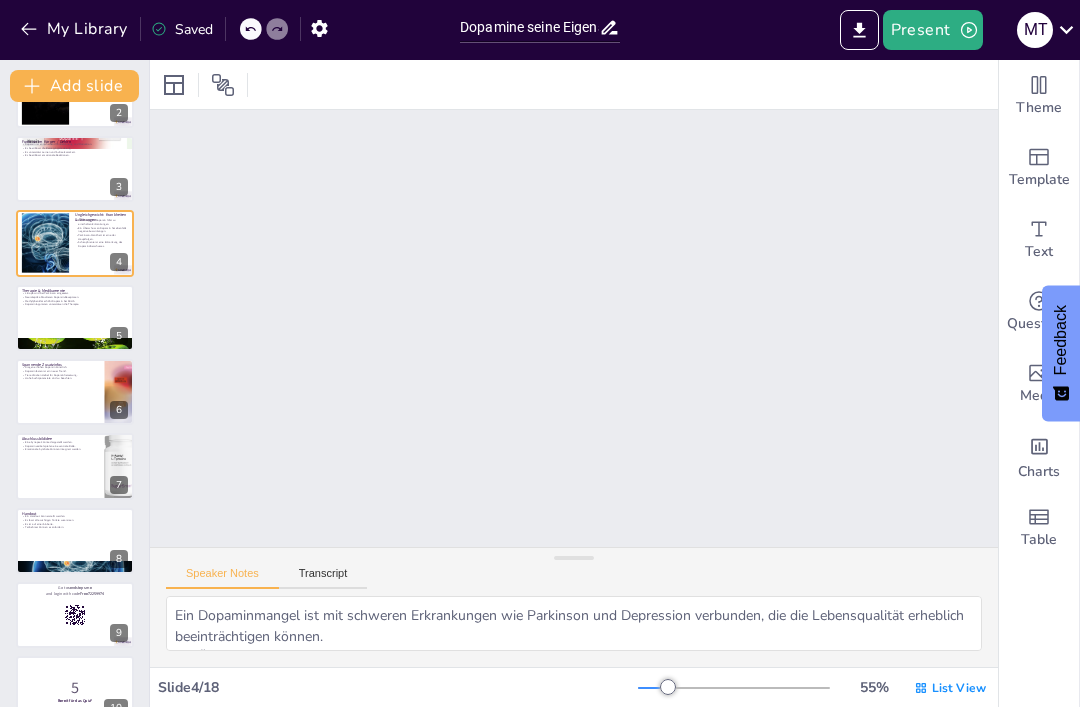 click at bounding box center [75, 169] 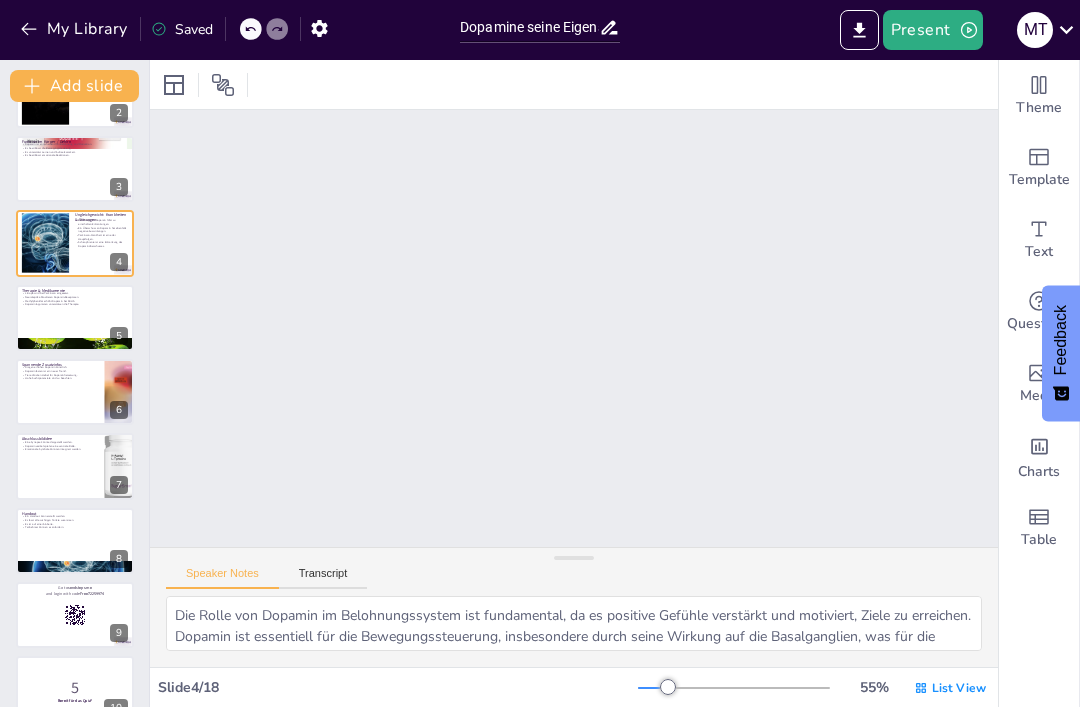 scroll, scrollTop: 0, scrollLeft: 0, axis: both 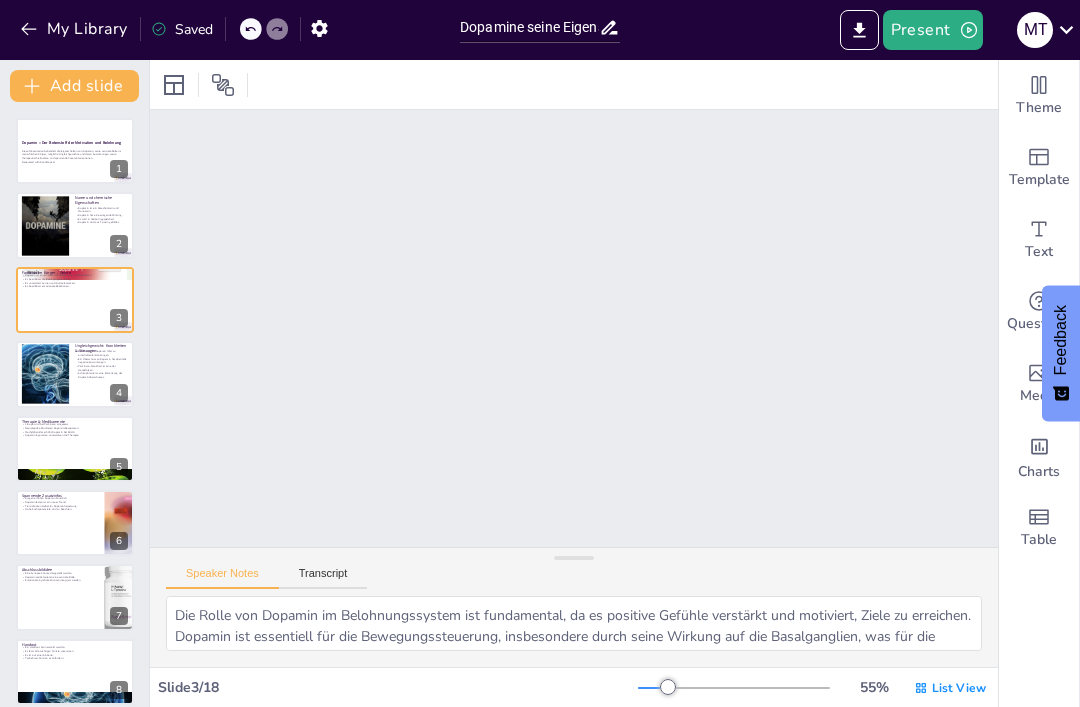checkbox on "true" 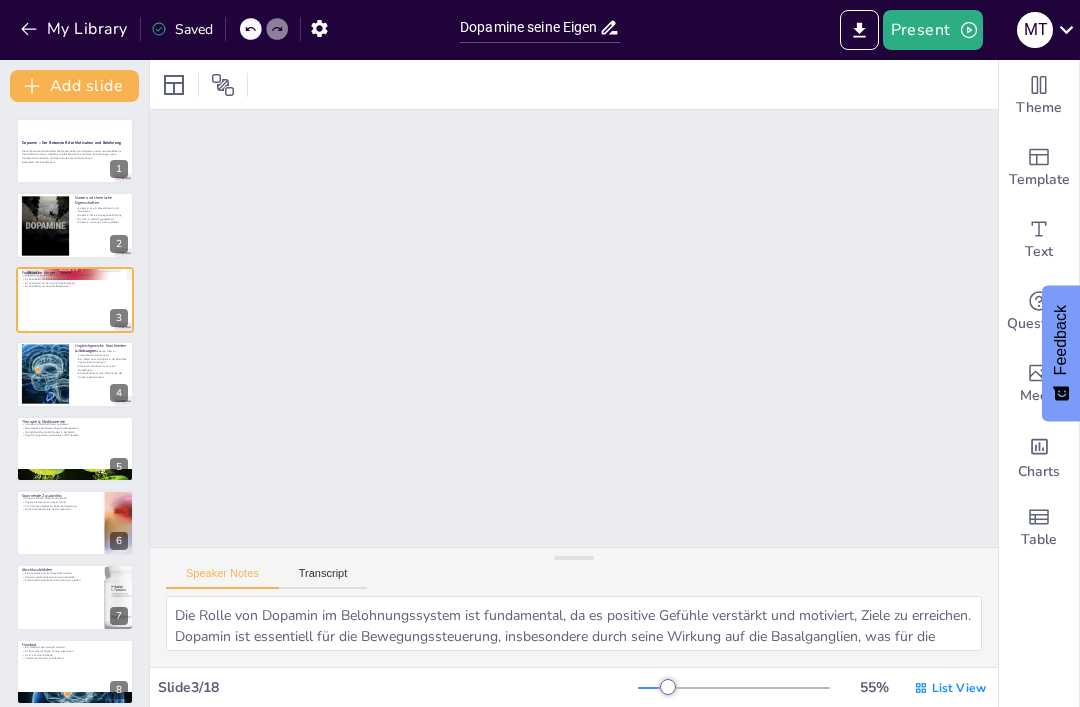 click 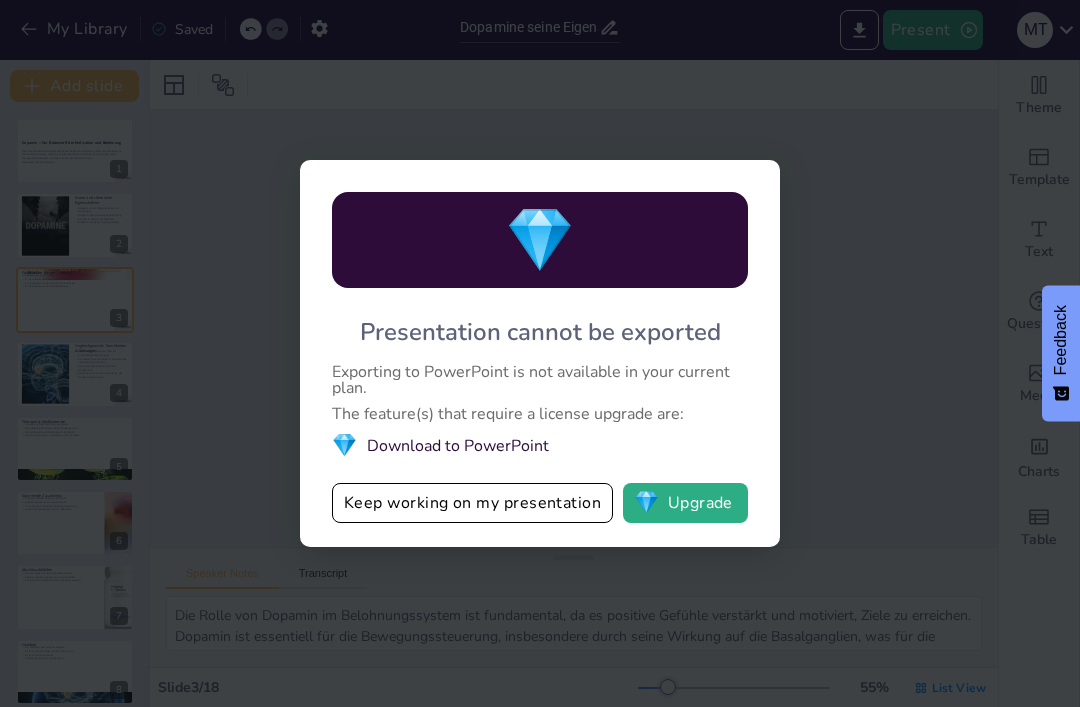 click on "💎 Presentation cannot be exported Exporting to PowerPoint is not available in your current plan. The feature(s) that require a license upgrade are: 💎 Download to PowerPoint Keep working on my presentation 💎 Upgrade" at bounding box center (540, 353) 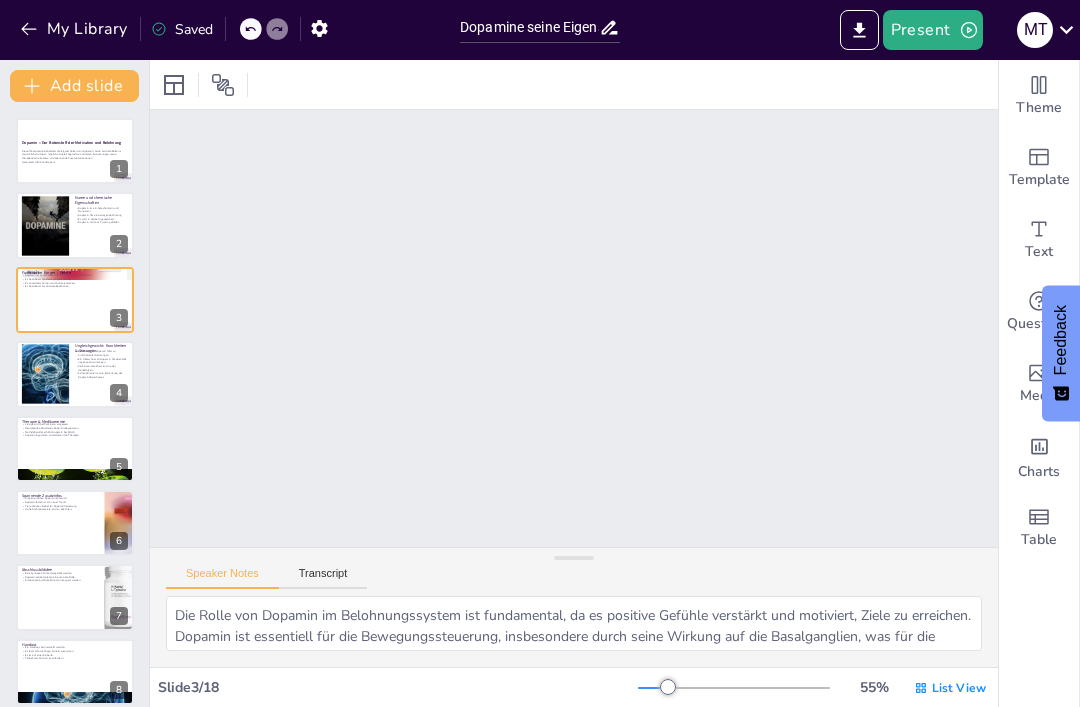 click on "Present" at bounding box center [933, 30] 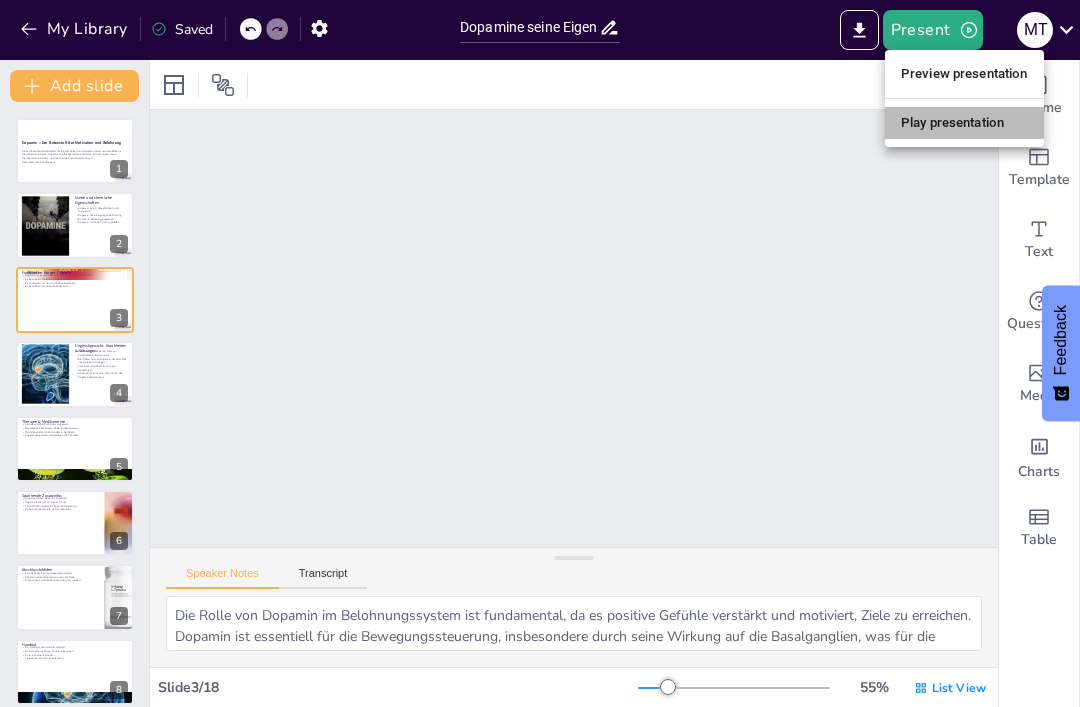 click on "Play presentation" at bounding box center [964, 123] 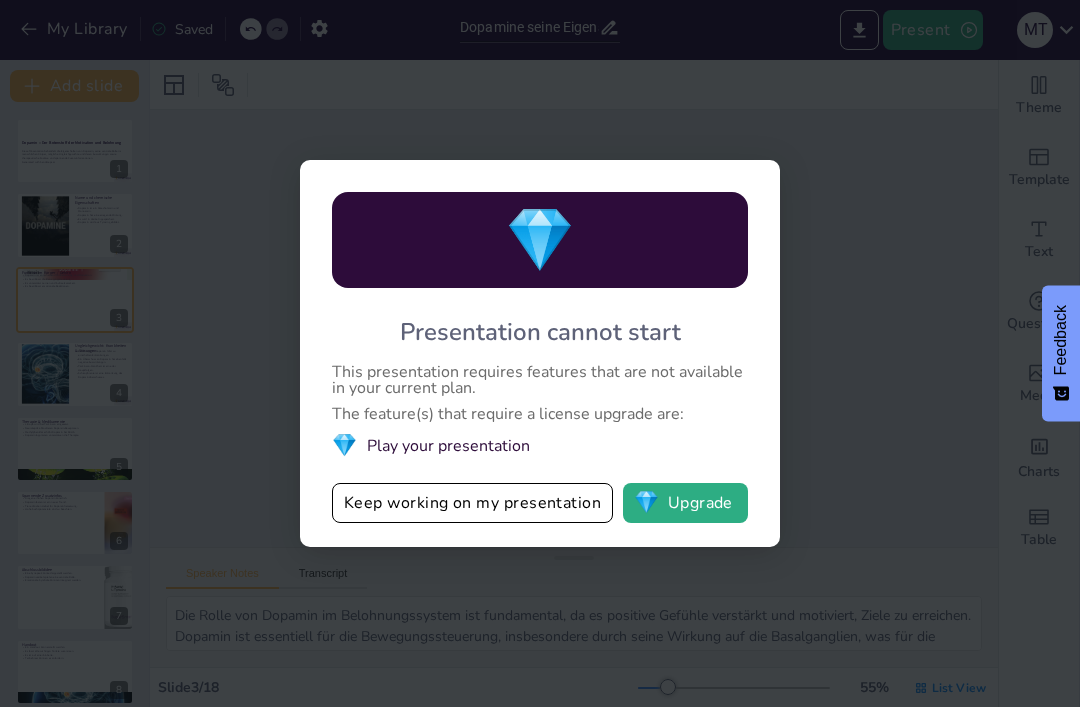 click on "💎 Presentation cannot start This presentation requires features that are not available in your current plan. The feature(s) that require a license upgrade are: 💎 Play your presentation Keep working on my presentation 💎 Upgrade" at bounding box center (540, 353) 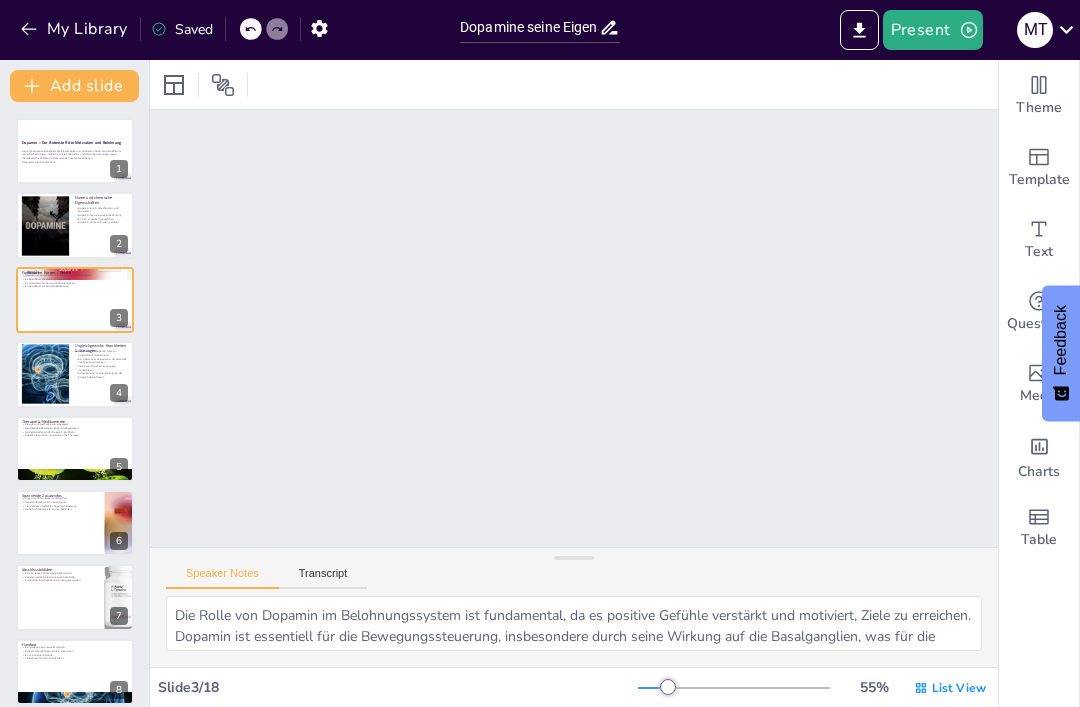 scroll, scrollTop: 0, scrollLeft: 0, axis: both 